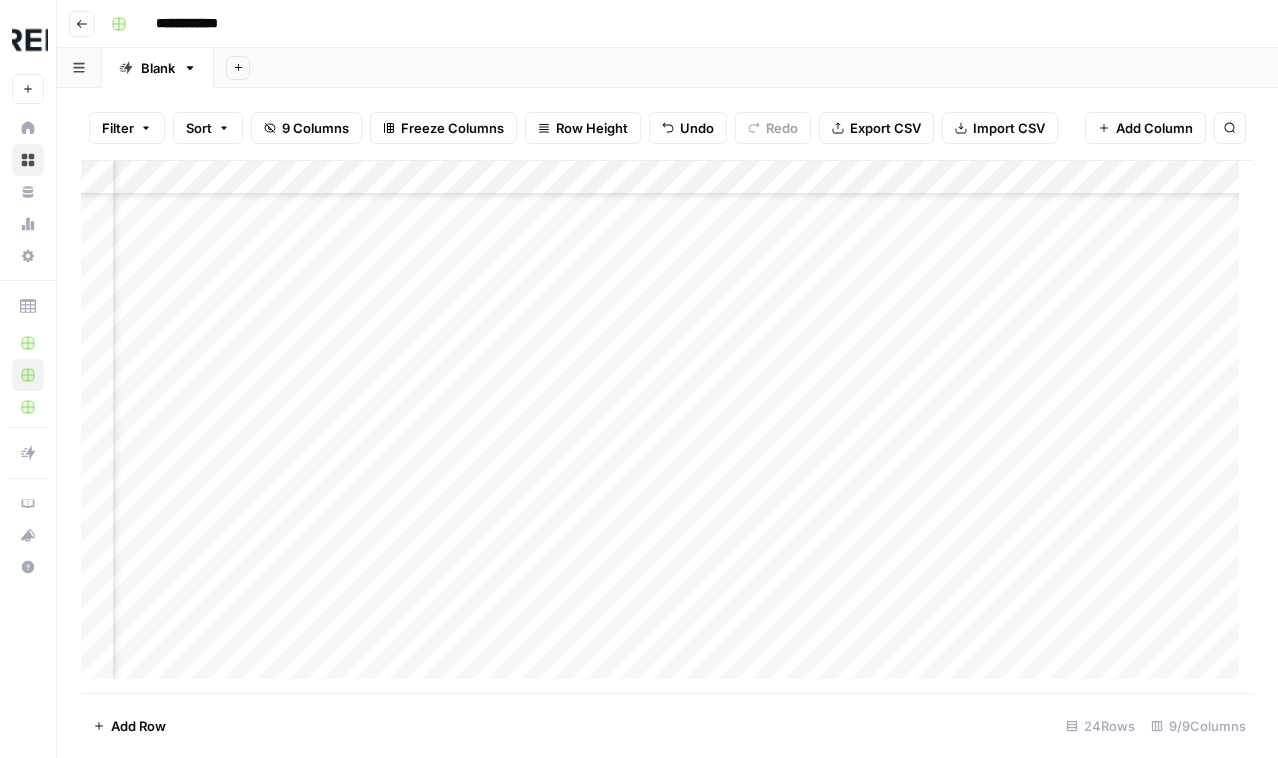 scroll, scrollTop: 0, scrollLeft: 0, axis: both 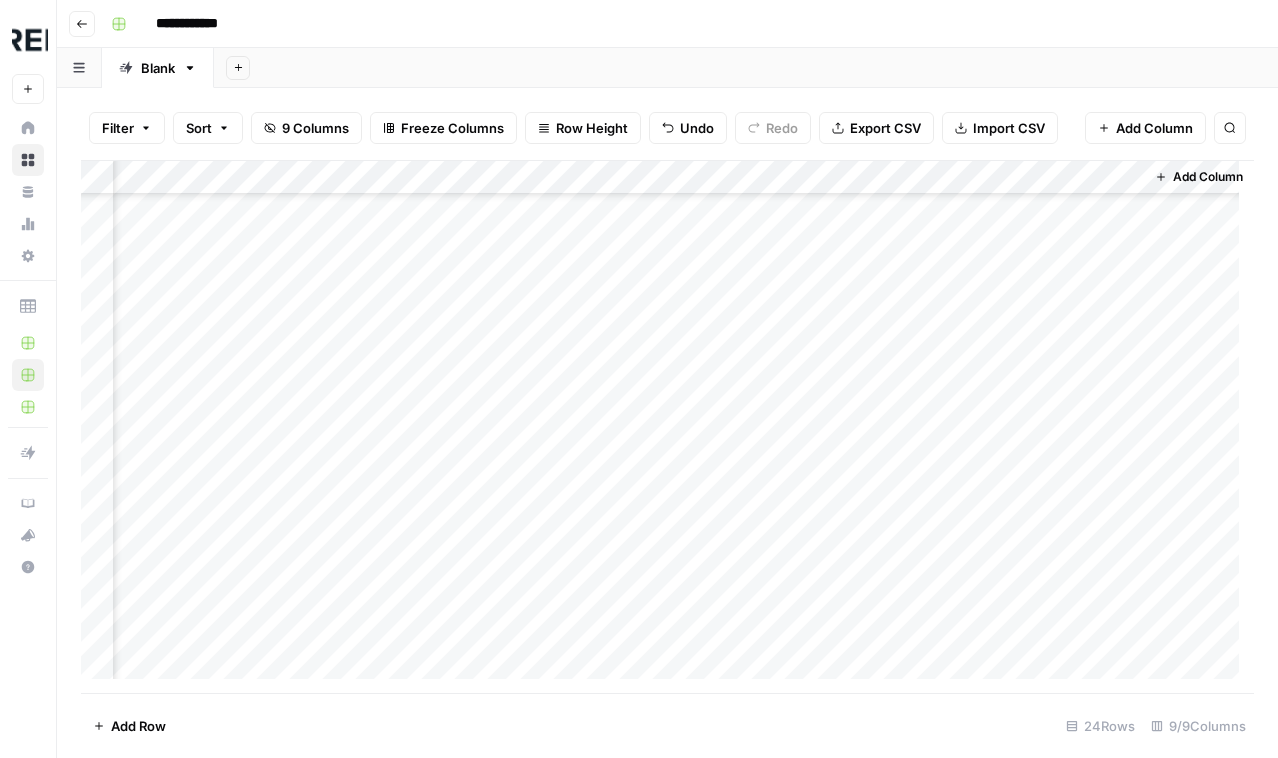 click on "Add Column" at bounding box center (667, 427) 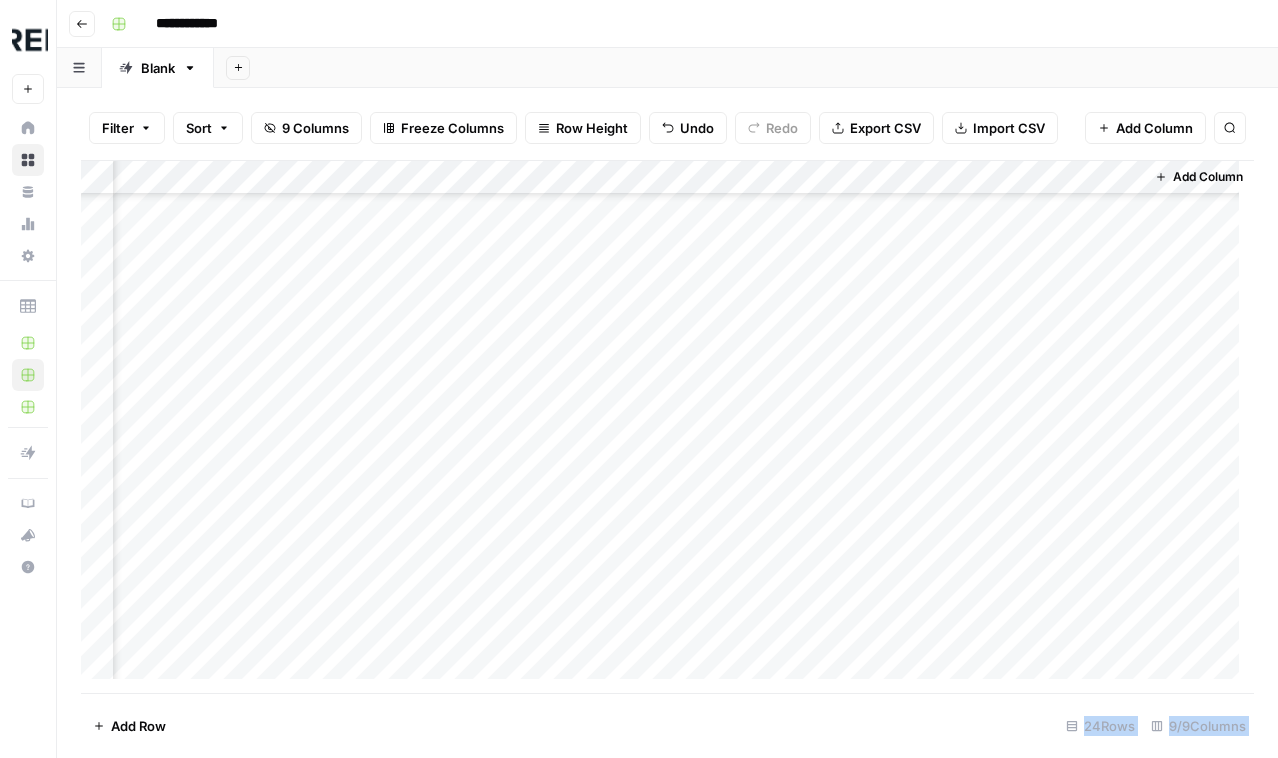 click at bounding box center (830, 559) 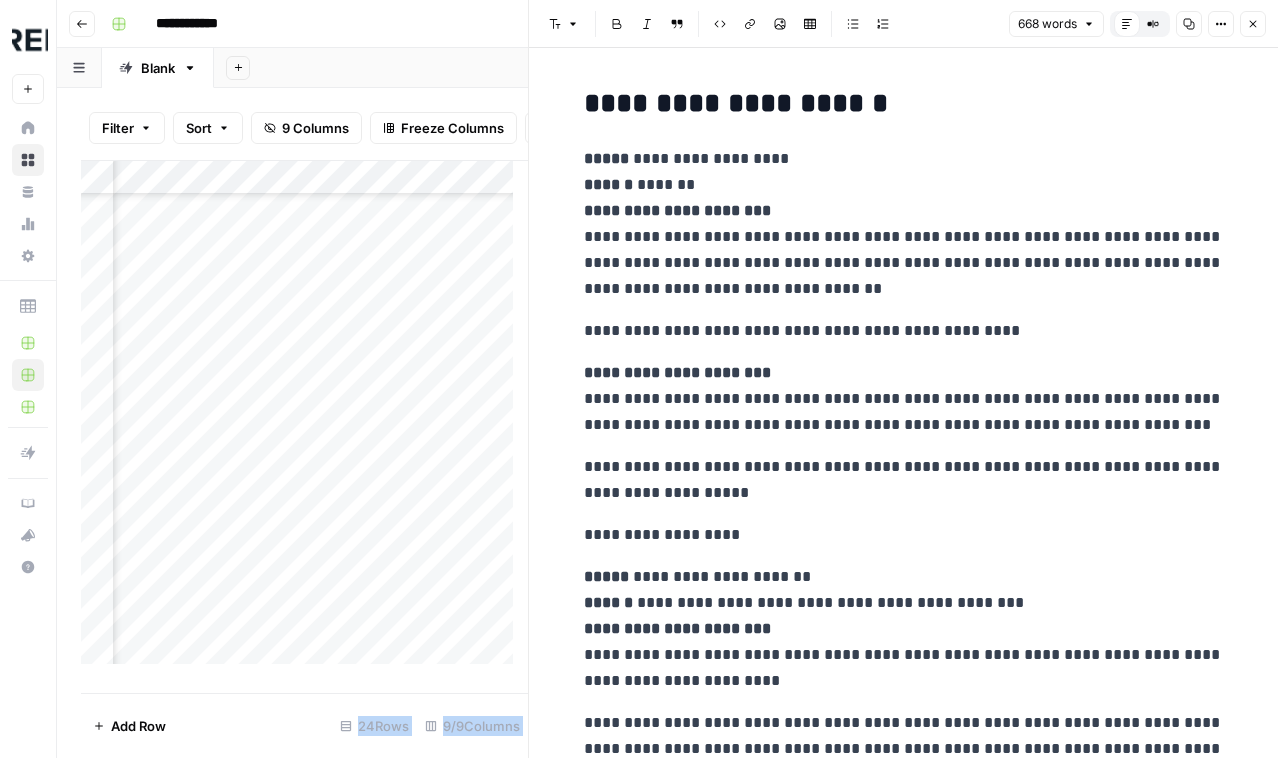 scroll, scrollTop: 0, scrollLeft: 0, axis: both 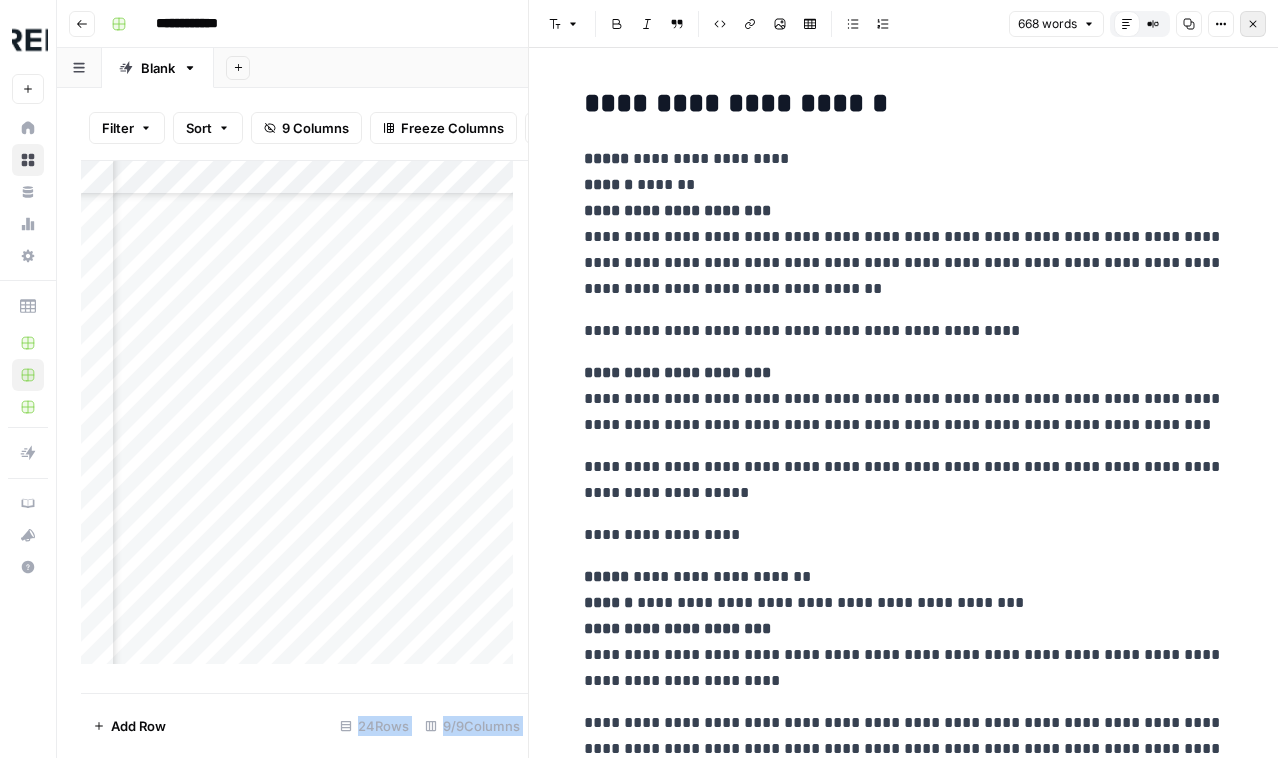 click 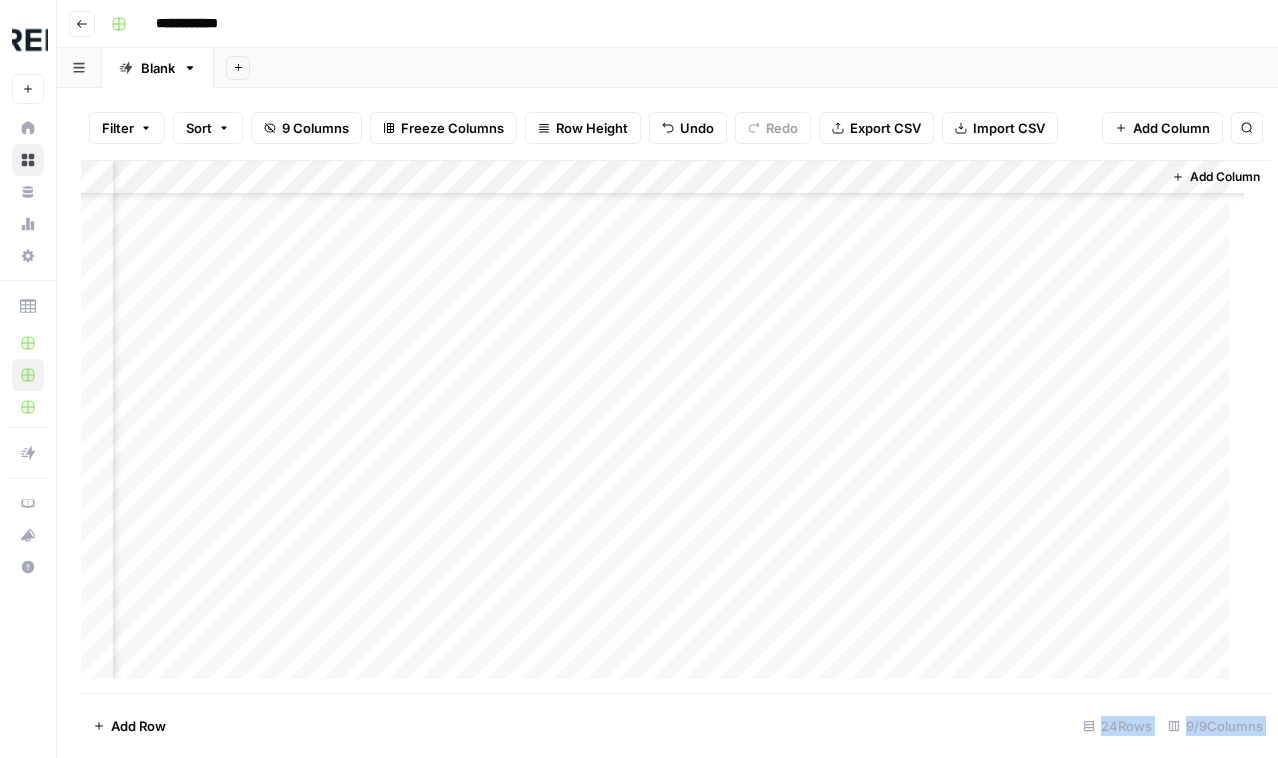 scroll, scrollTop: 364, scrollLeft: 730, axis: both 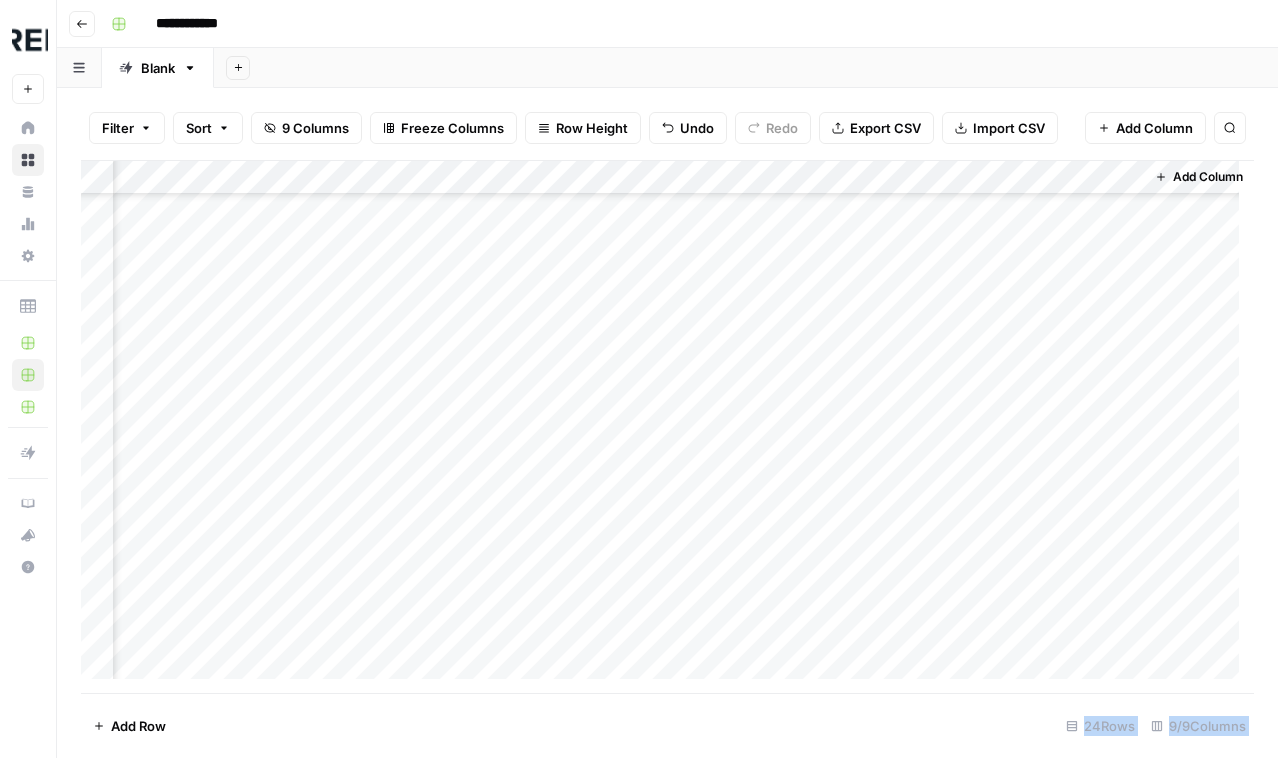 click on "Add Column" at bounding box center (667, 427) 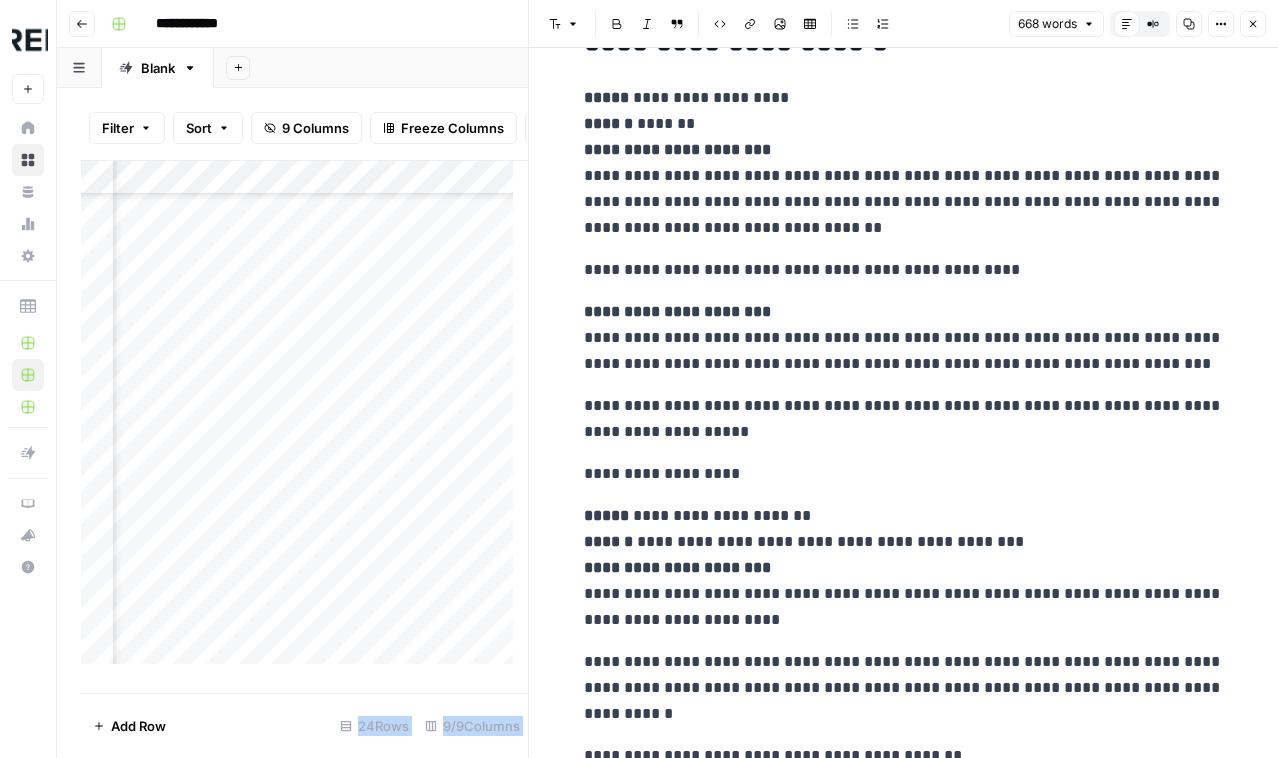 scroll, scrollTop: 0, scrollLeft: 0, axis: both 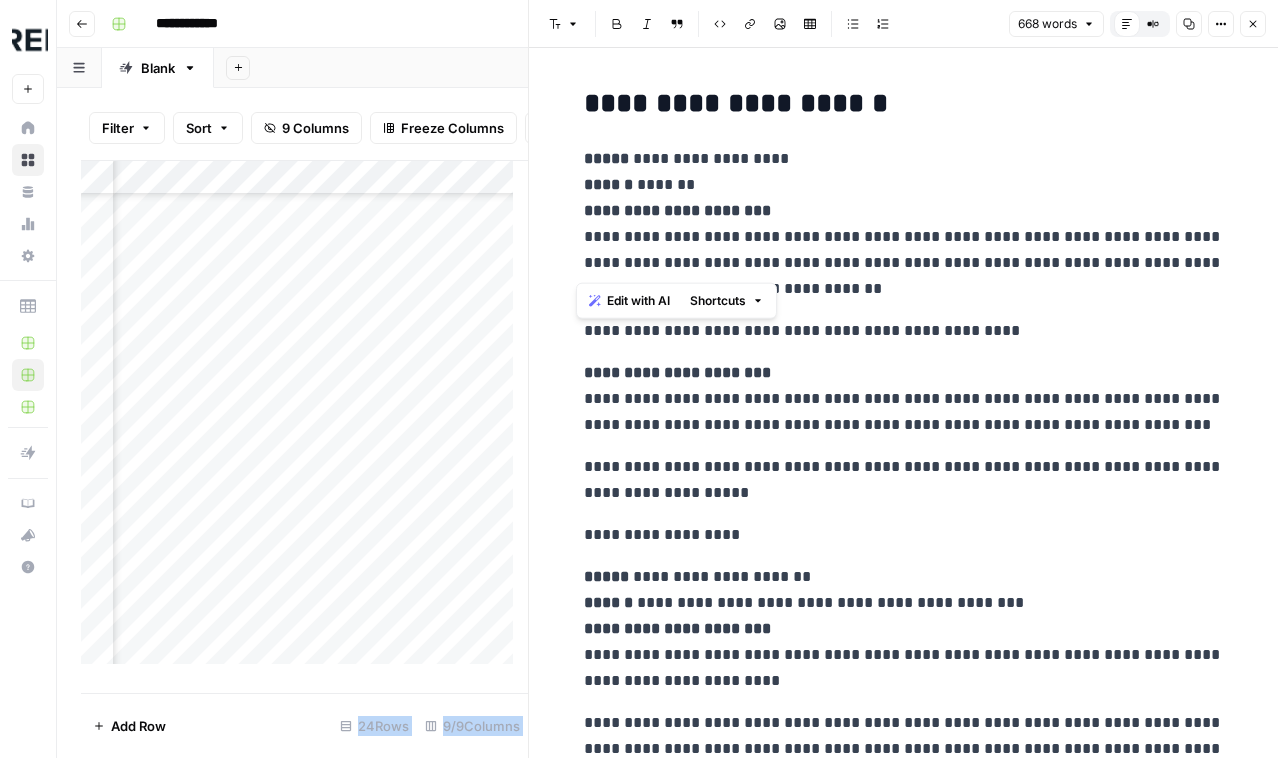 drag, startPoint x: 576, startPoint y: 261, endPoint x: 864, endPoint y: 252, distance: 288.1406 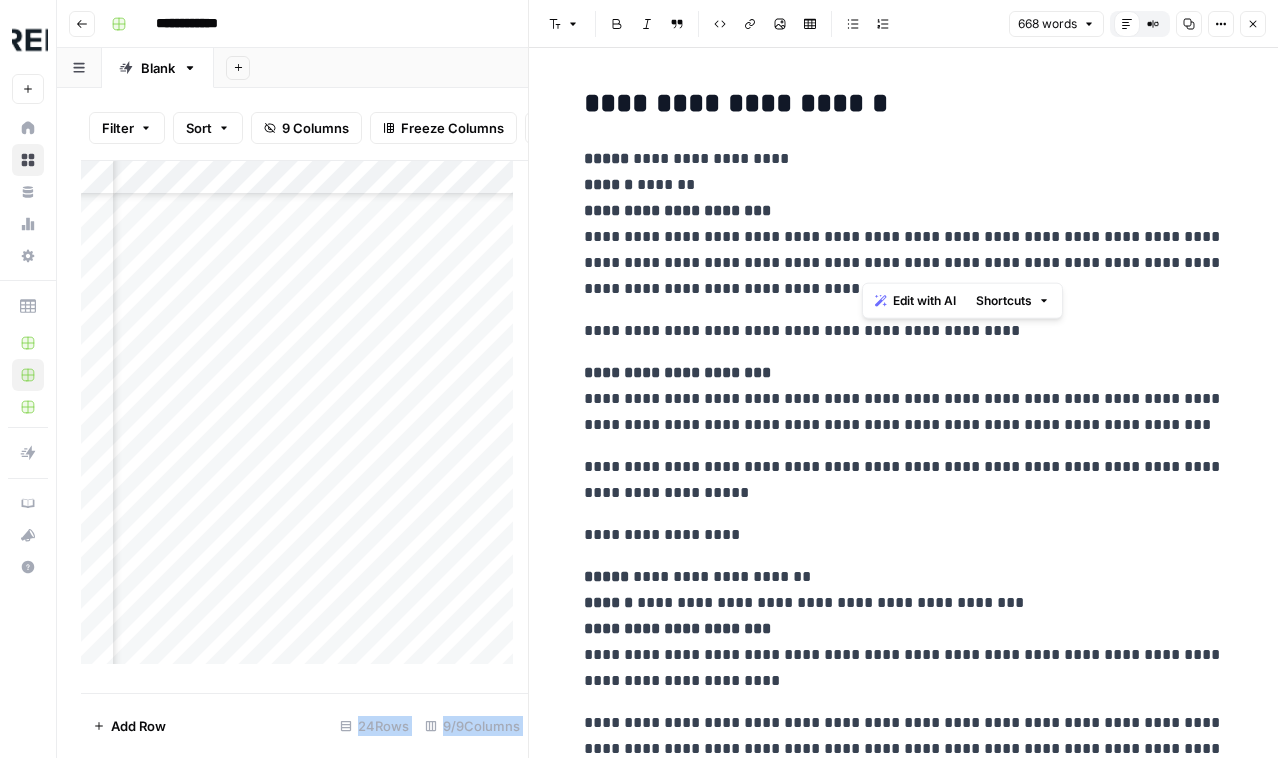 drag, startPoint x: 954, startPoint y: 233, endPoint x: 862, endPoint y: 254, distance: 94.36631 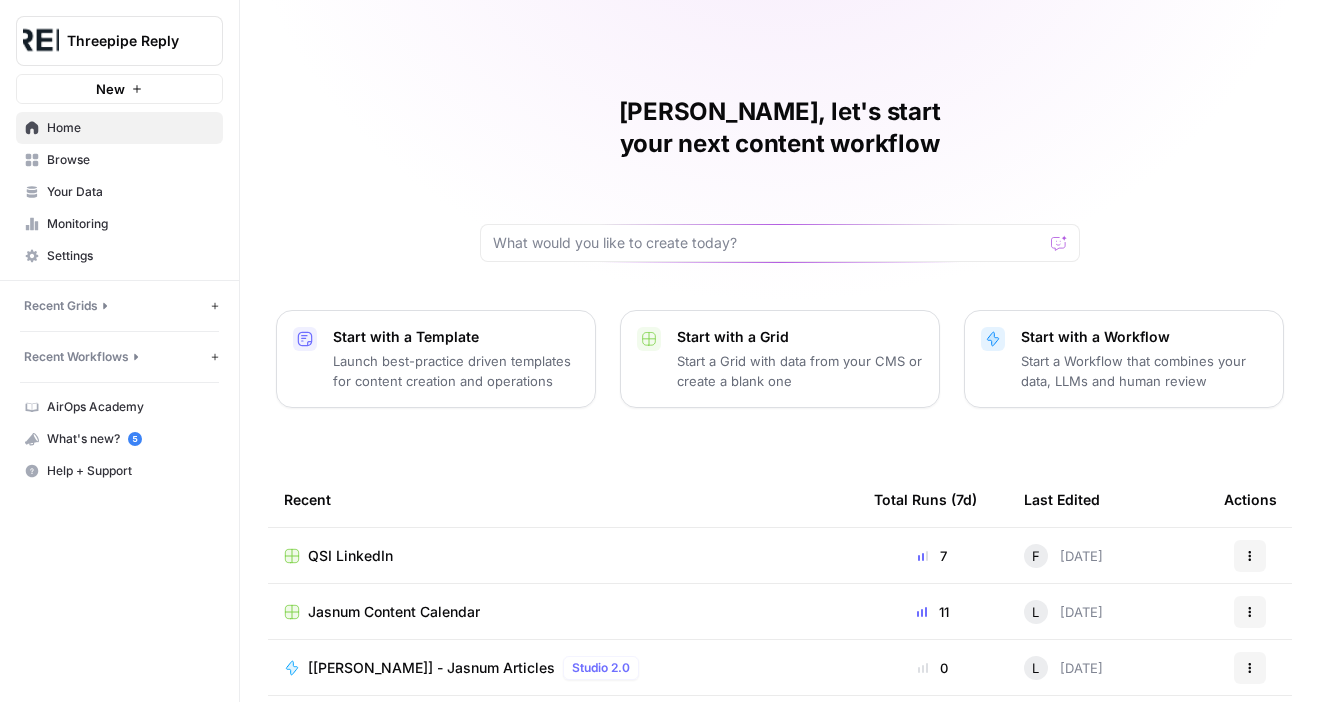 scroll, scrollTop: 0, scrollLeft: 0, axis: both 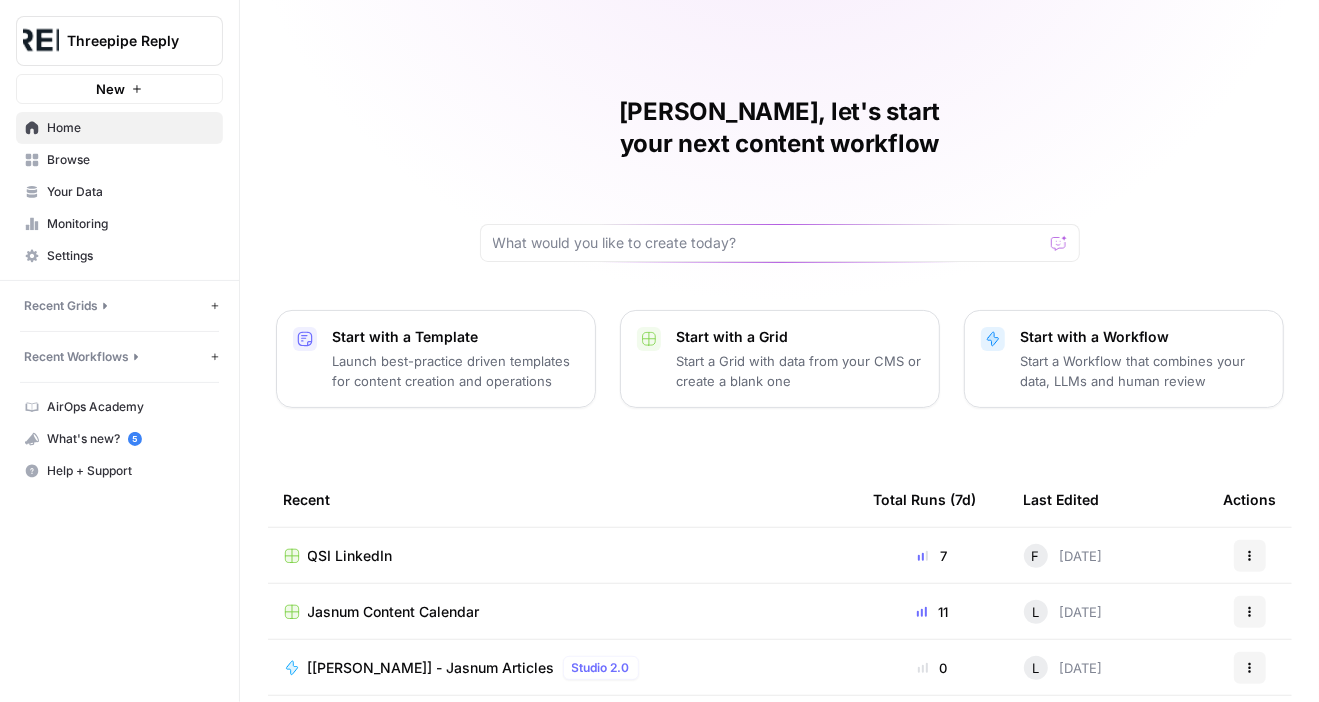 click on "QSI LinkedIn" at bounding box center [350, 556] 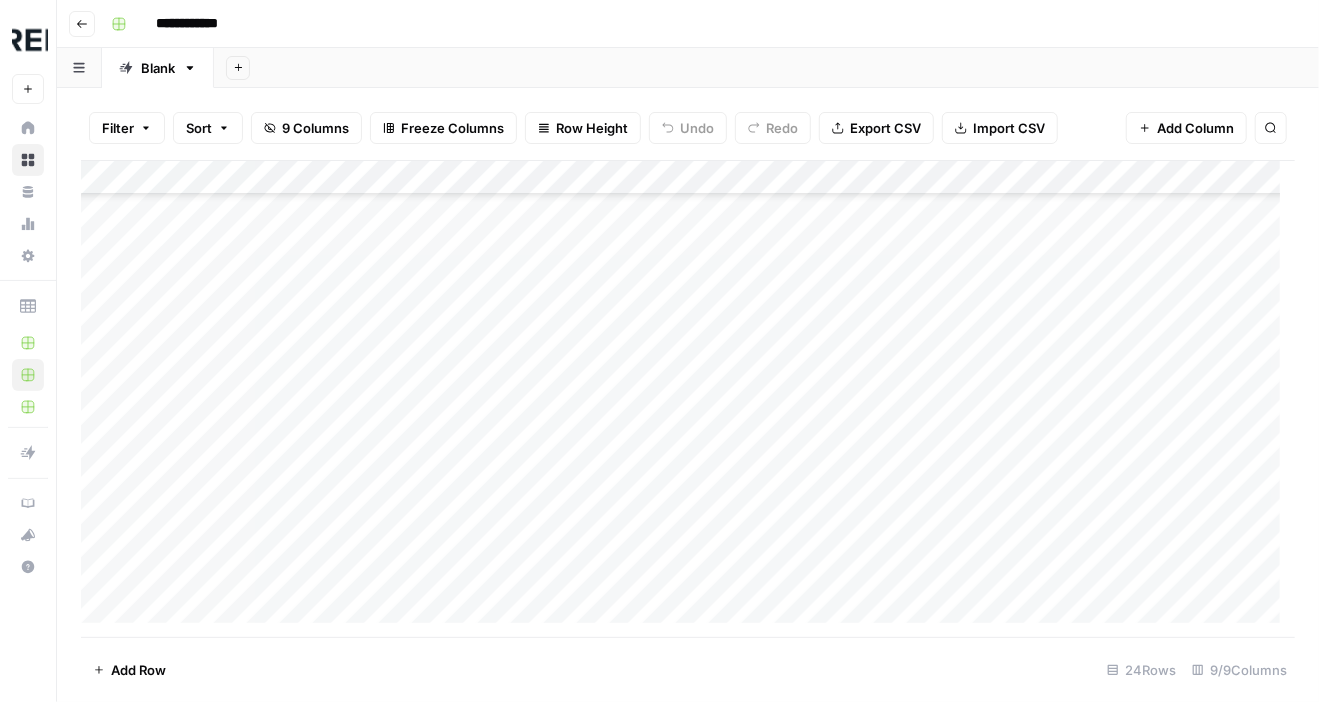 scroll, scrollTop: 420, scrollLeft: 0, axis: vertical 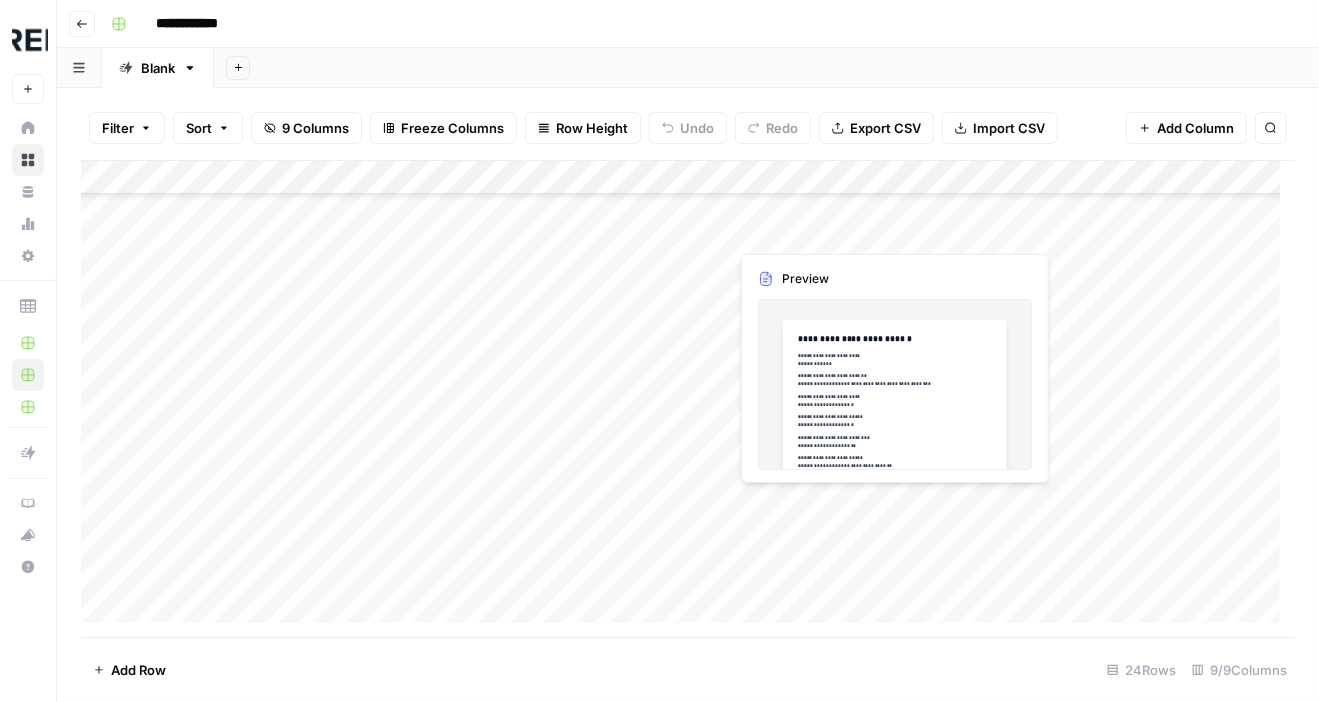 click on "Add Column" at bounding box center [688, 399] 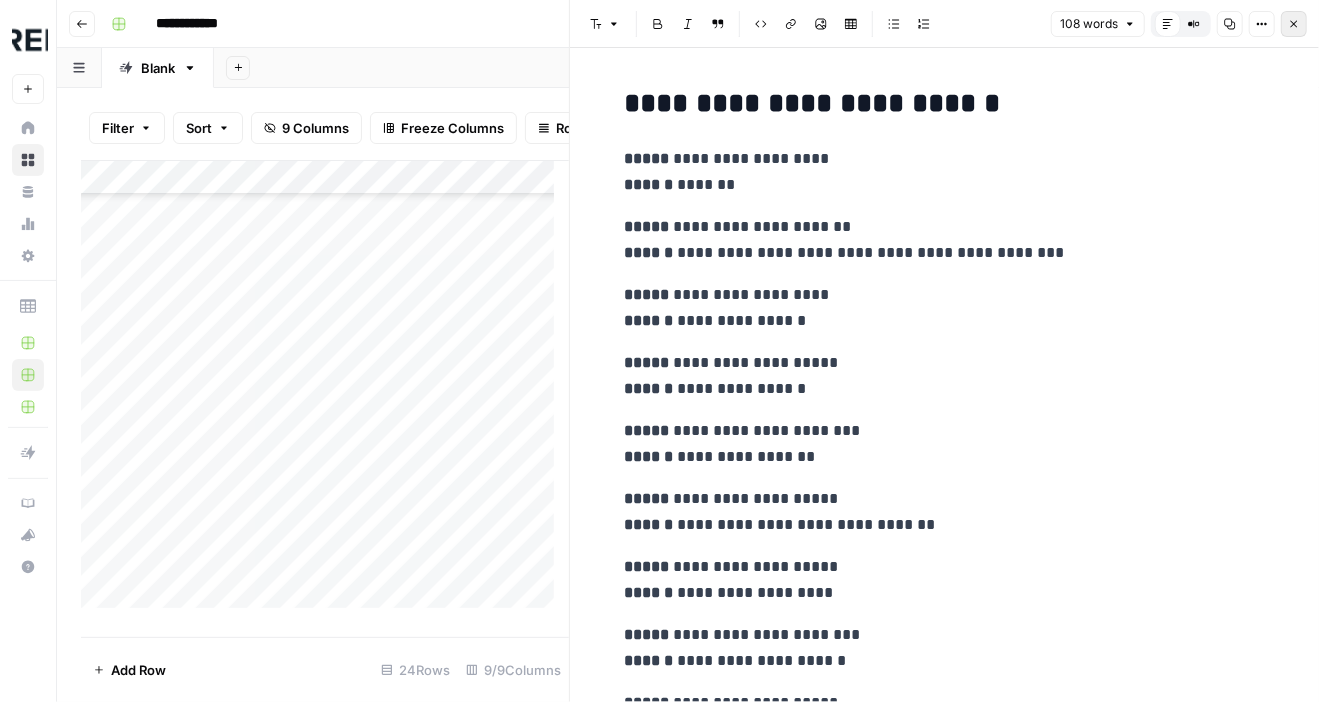 click on "Close" at bounding box center [1294, 24] 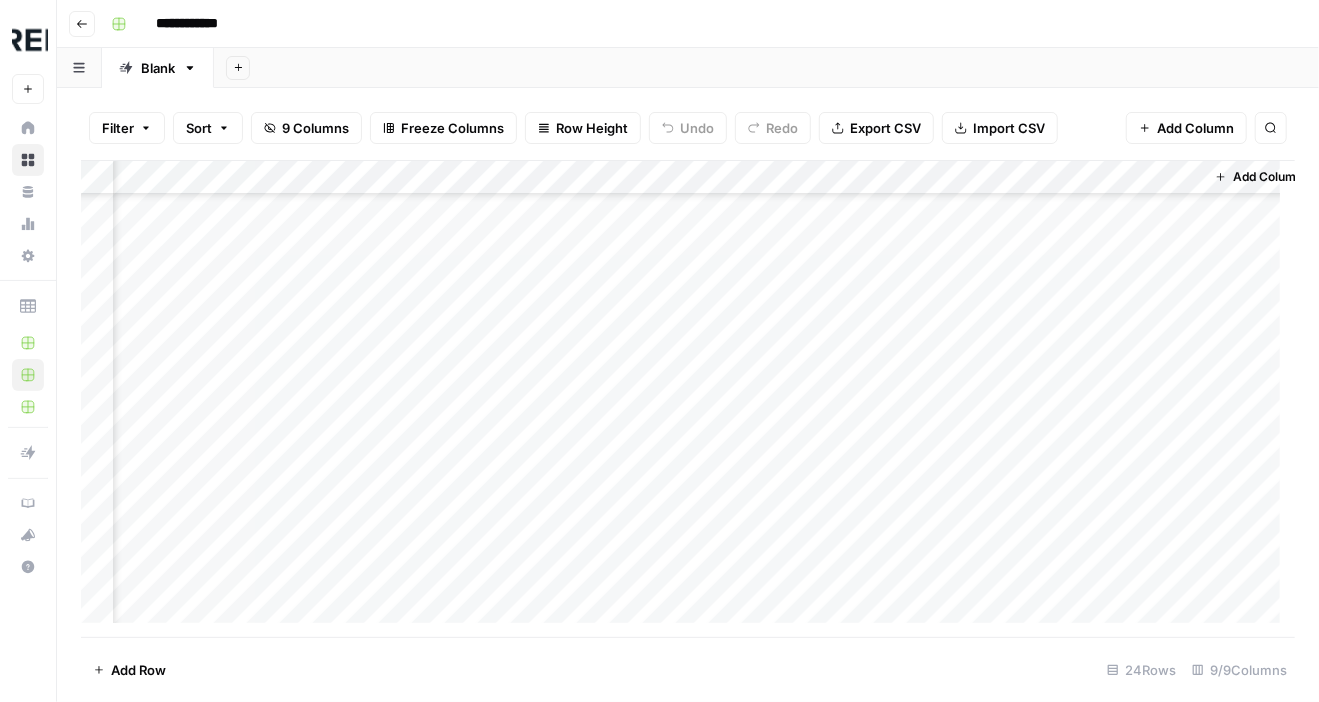 scroll, scrollTop: 420, scrollLeft: 704, axis: both 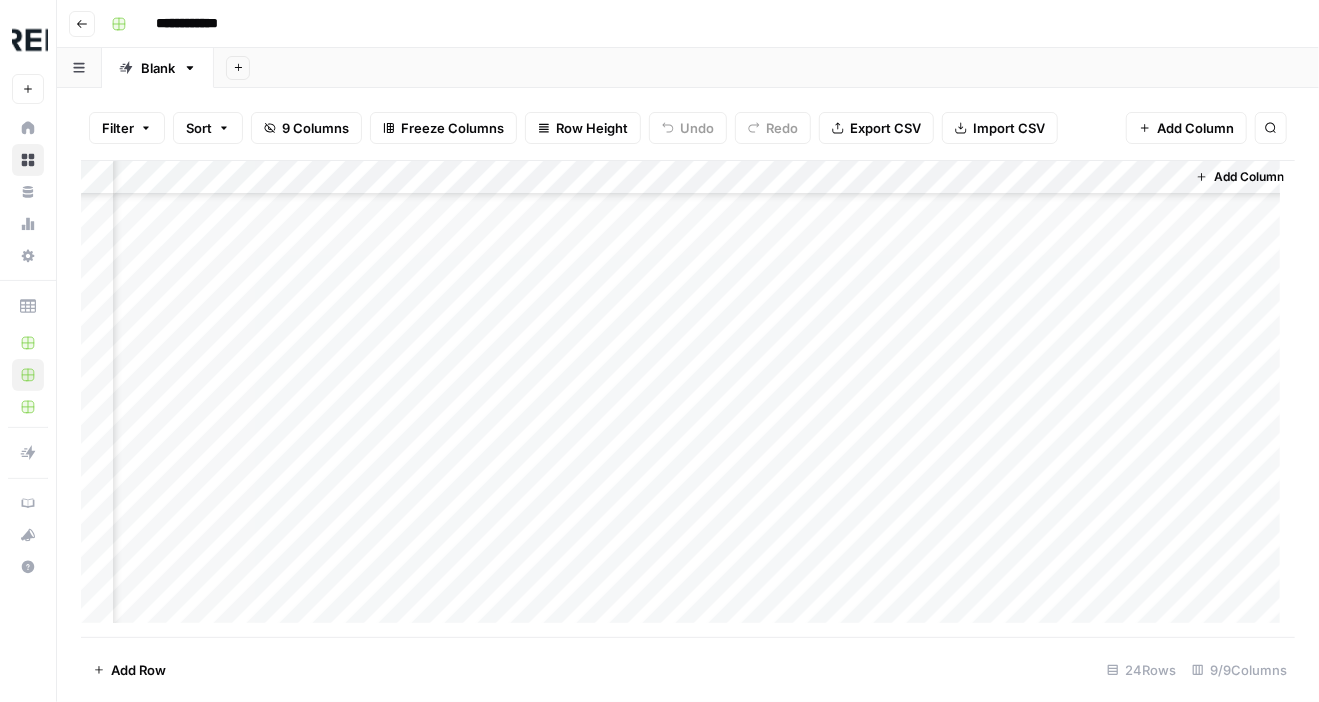 click on "Add Column" at bounding box center [688, 399] 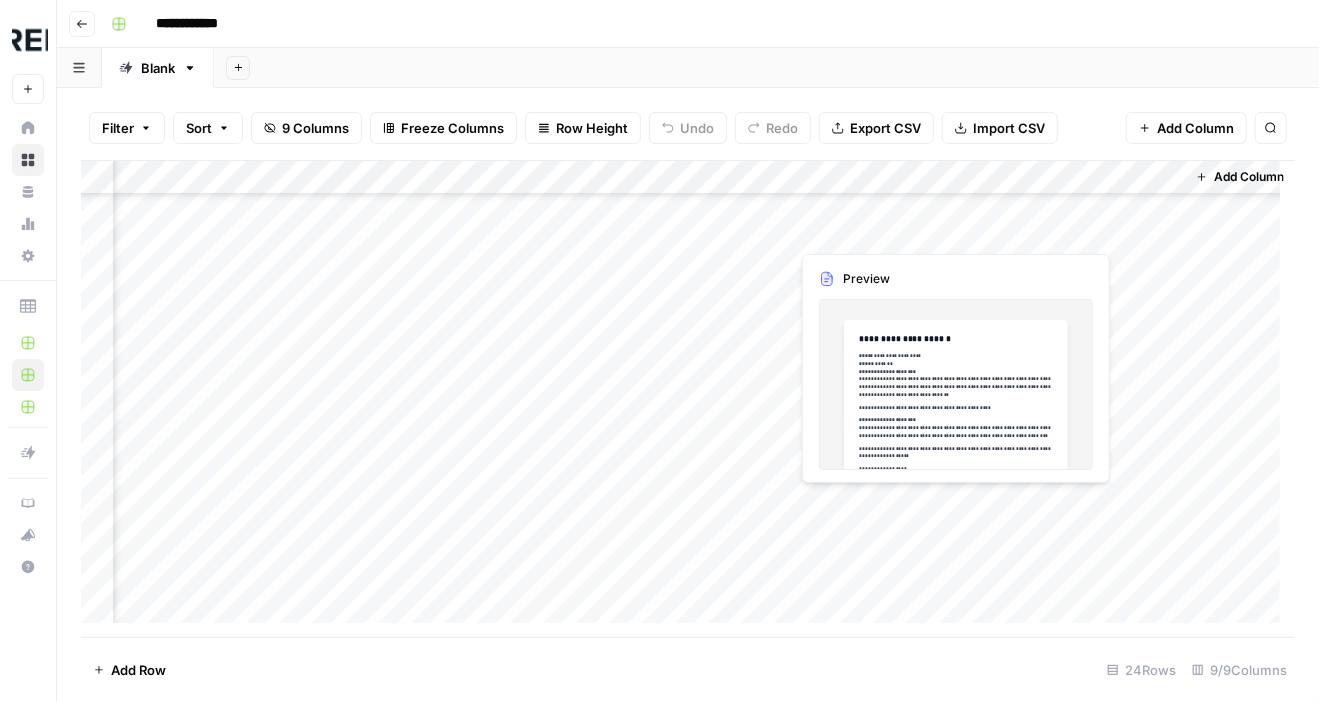 click on "Add Column" at bounding box center (688, 399) 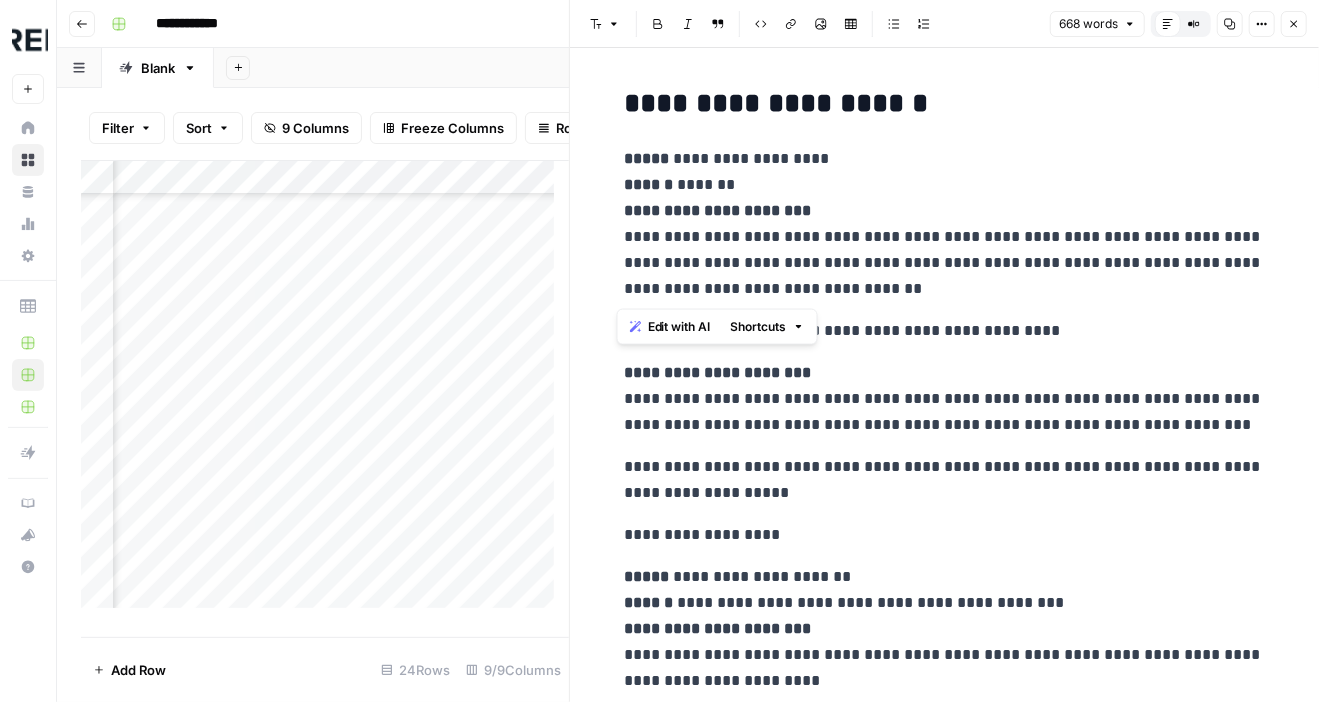 drag, startPoint x: 619, startPoint y: 227, endPoint x: 936, endPoint y: 282, distance: 321.73593 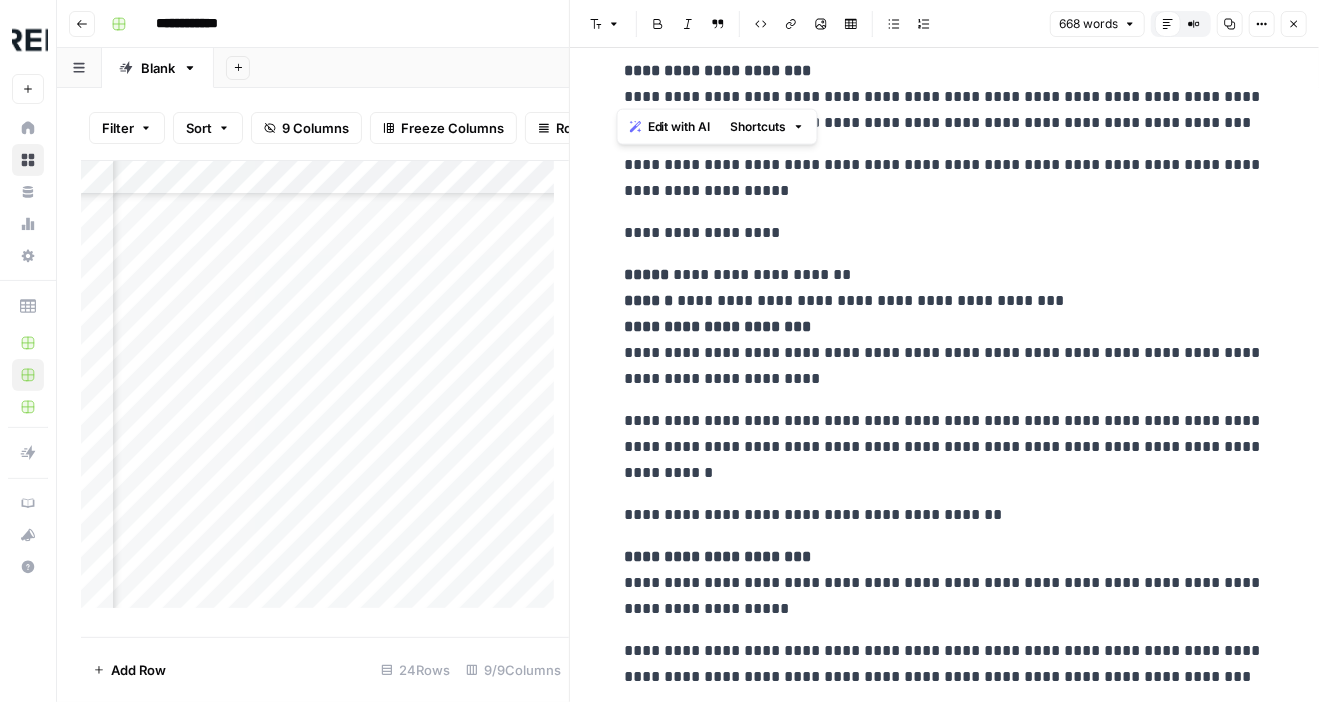 scroll, scrollTop: 500, scrollLeft: 0, axis: vertical 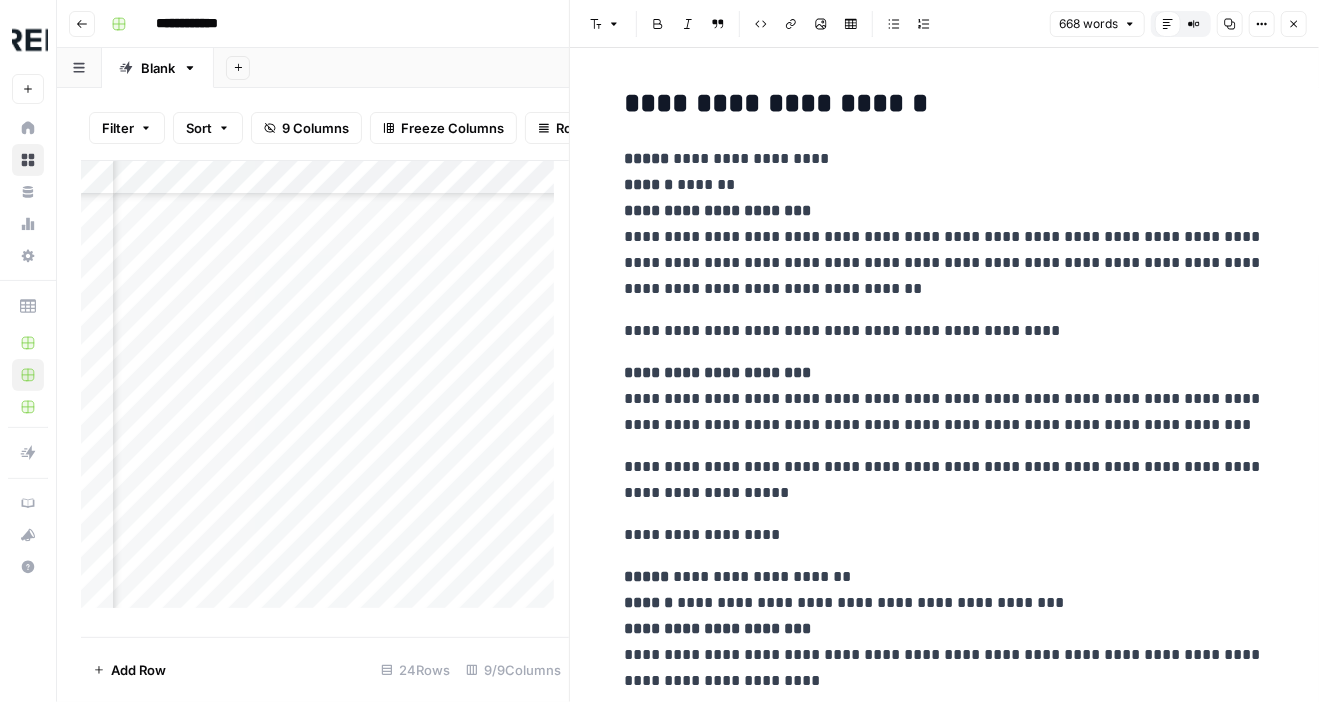click on "**********" at bounding box center [945, 1528] 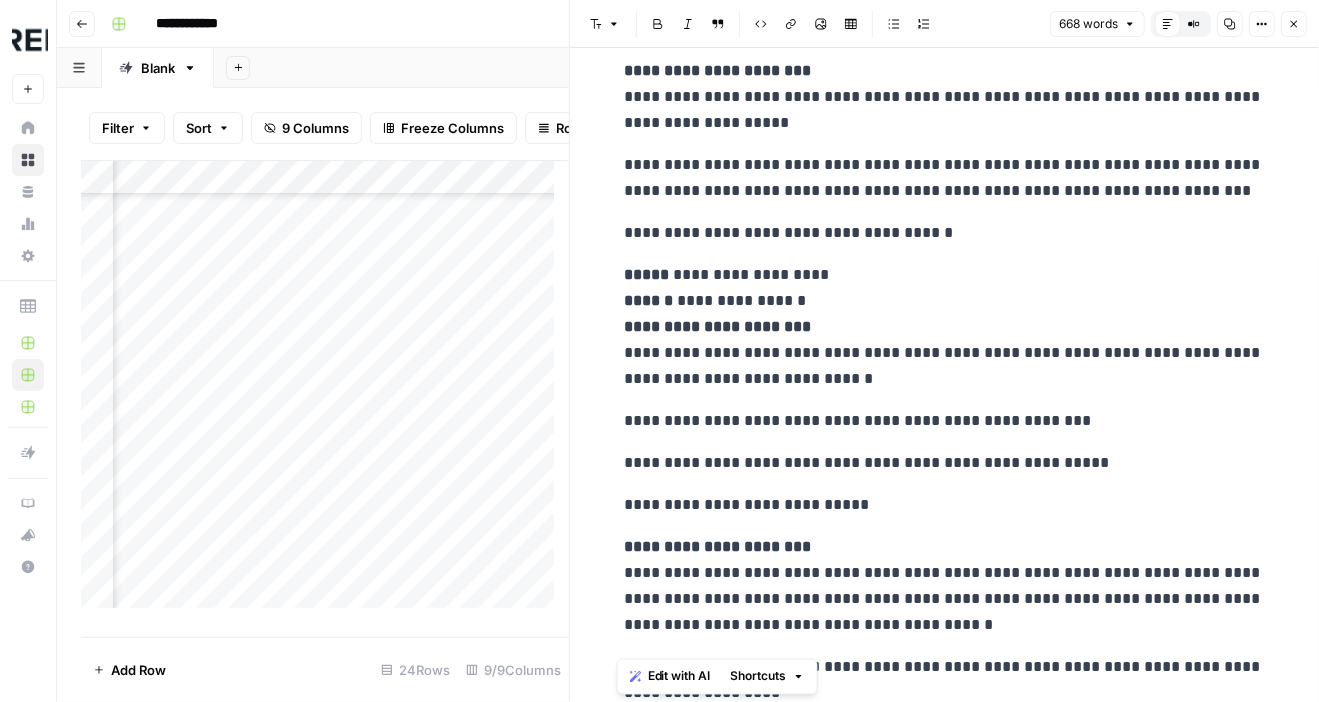 scroll, scrollTop: 2274, scrollLeft: 0, axis: vertical 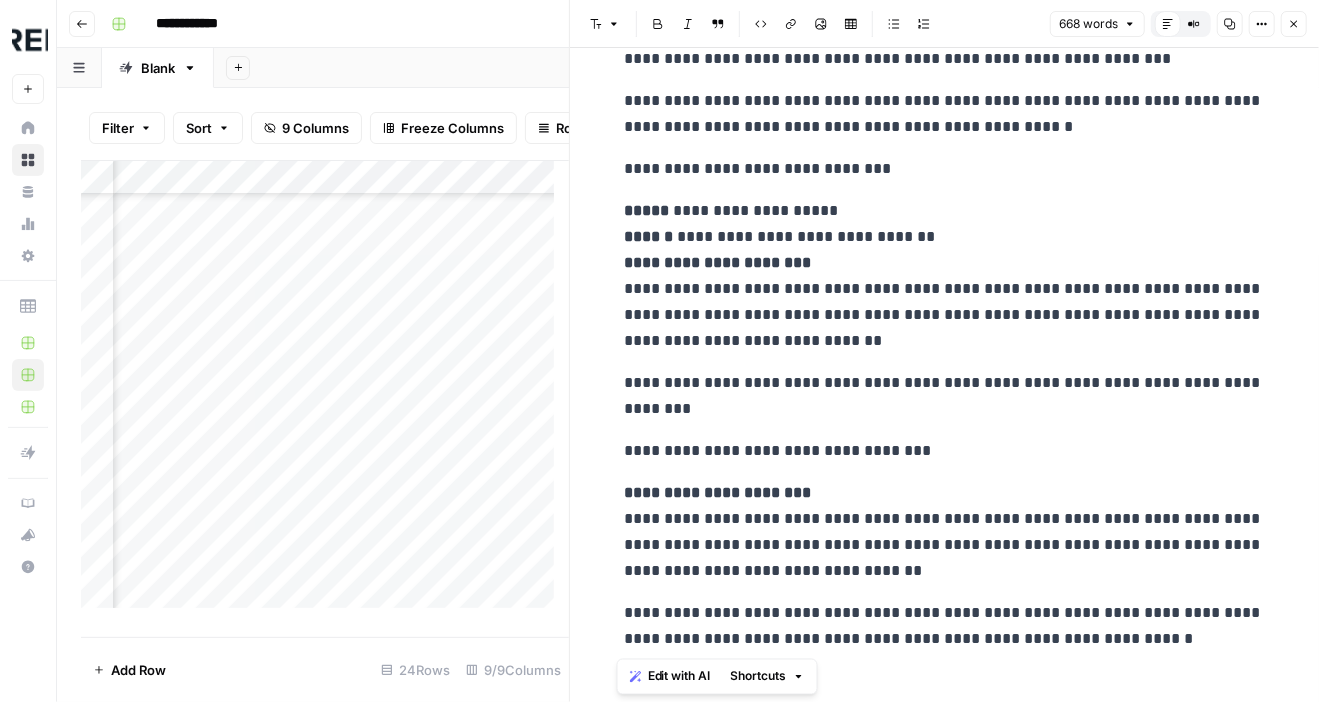 drag, startPoint x: 620, startPoint y: 103, endPoint x: 969, endPoint y: 810, distance: 788.4478 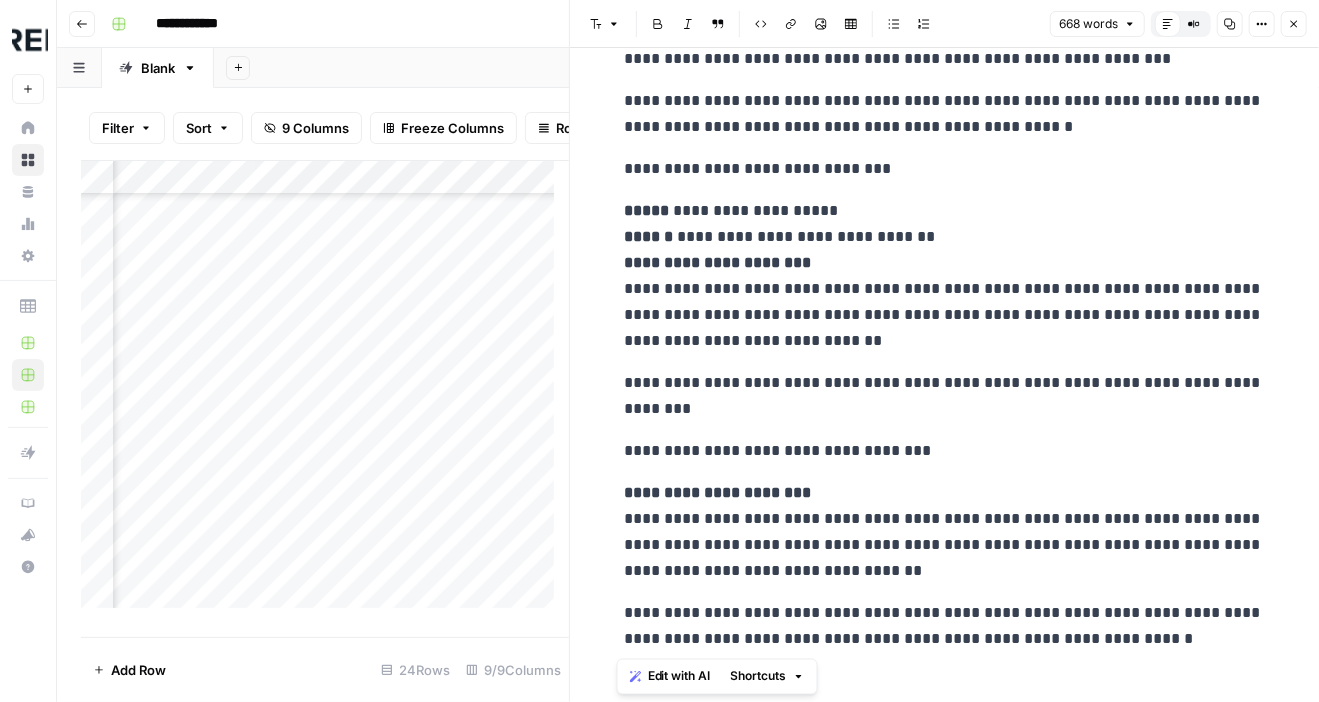 copy on "**********" 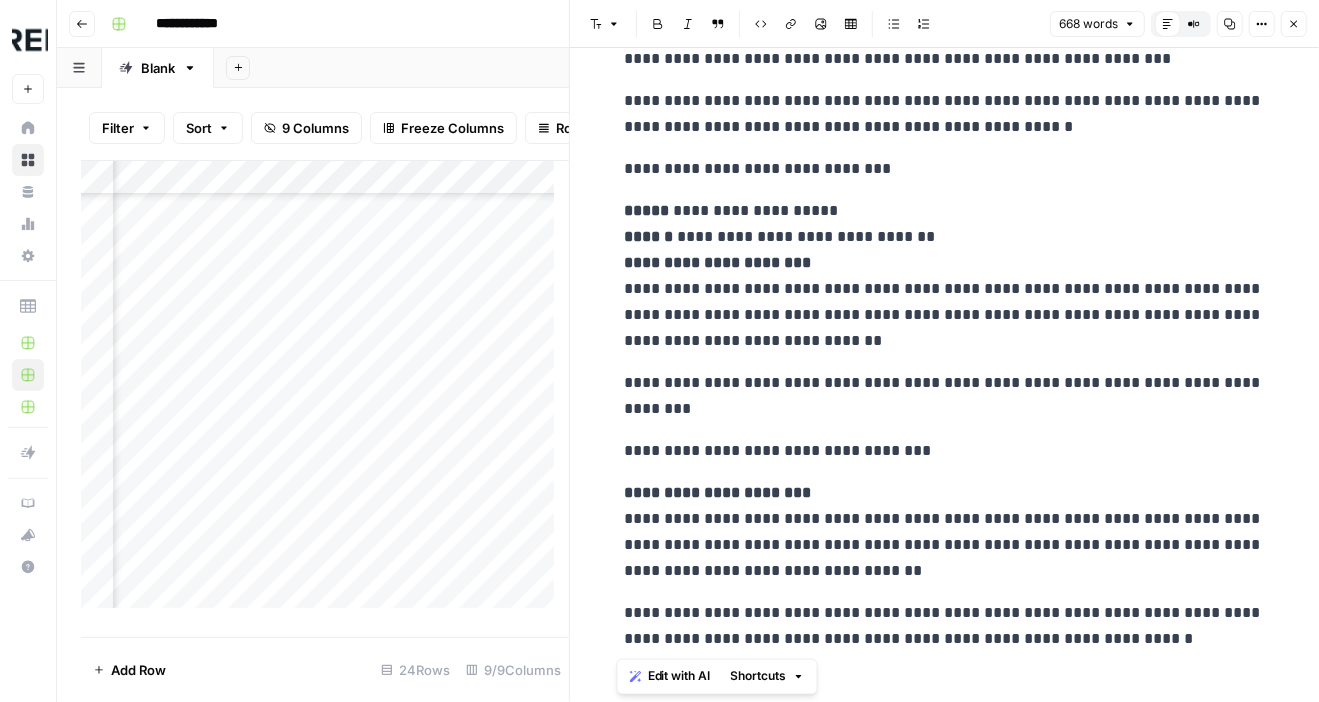 scroll, scrollTop: 420, scrollLeft: 705, axis: both 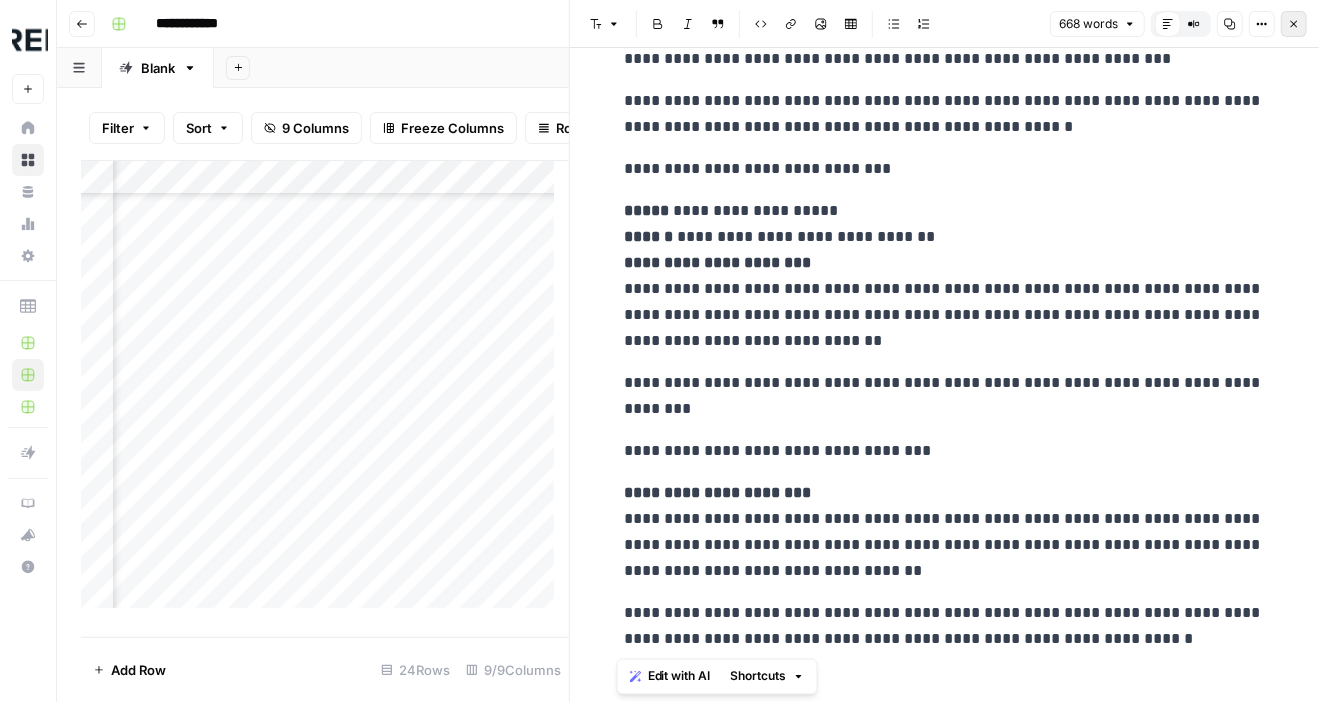 click 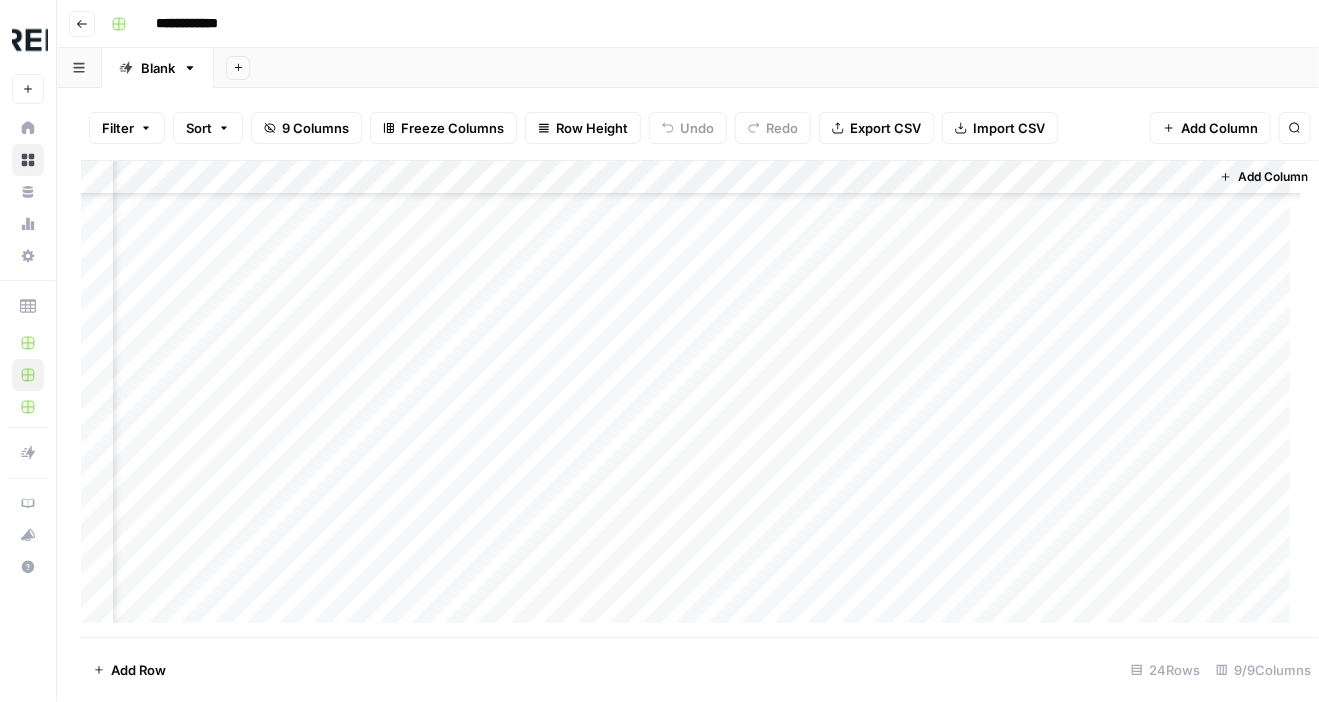 scroll, scrollTop: 420, scrollLeft: 690, axis: both 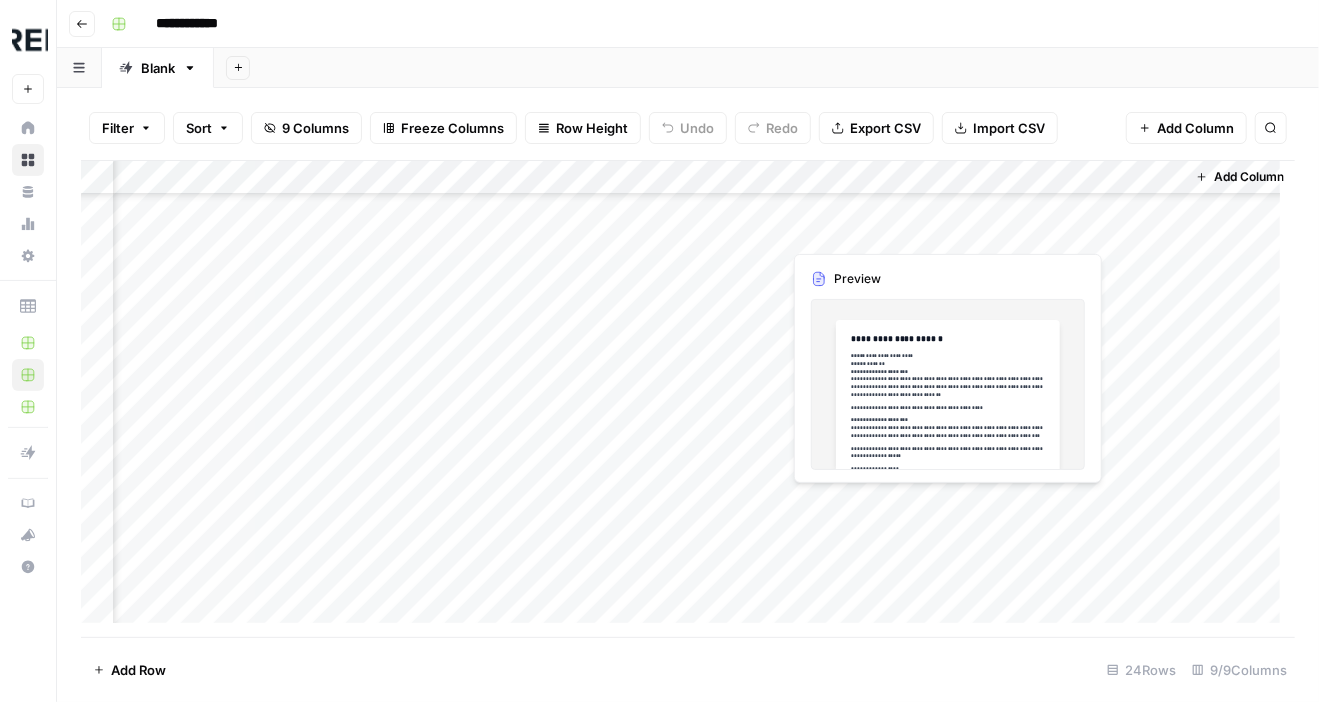 click on "Add Column" at bounding box center [688, 399] 